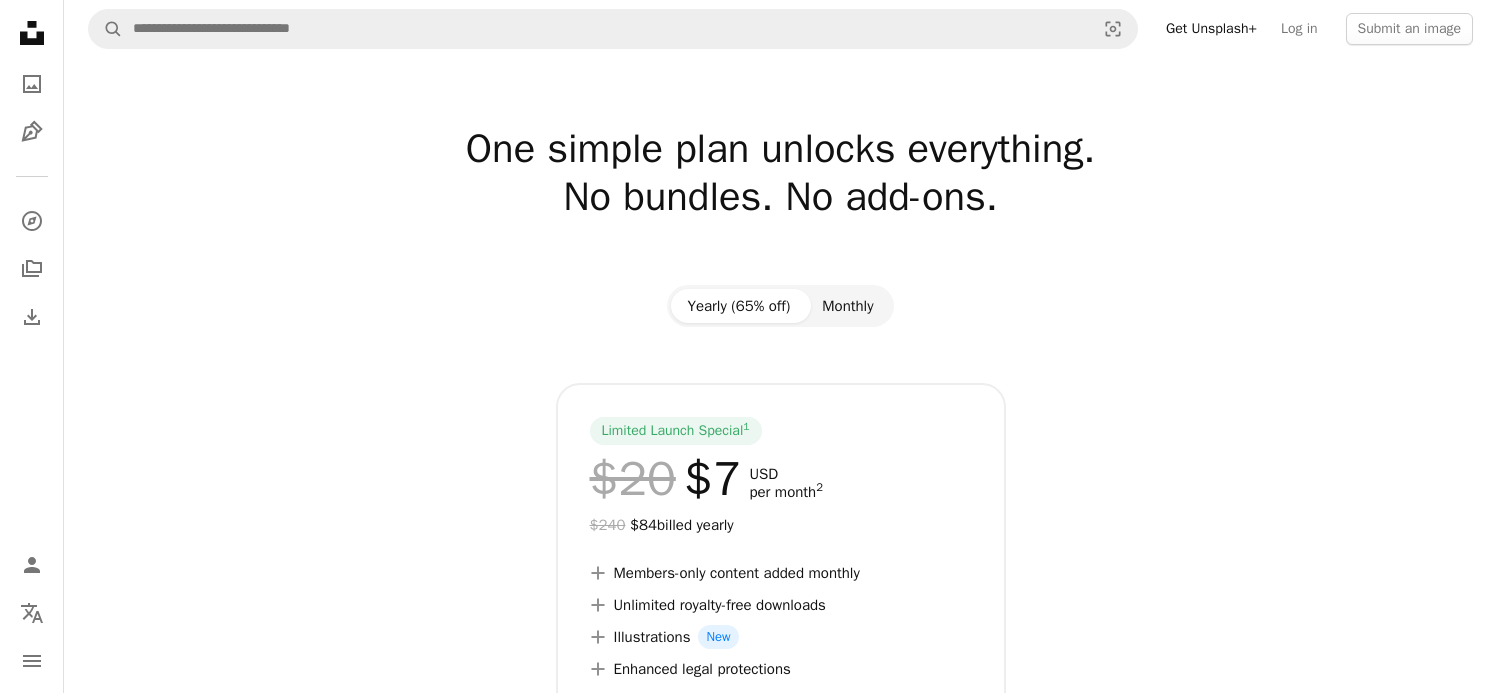 scroll, scrollTop: 0, scrollLeft: 0, axis: both 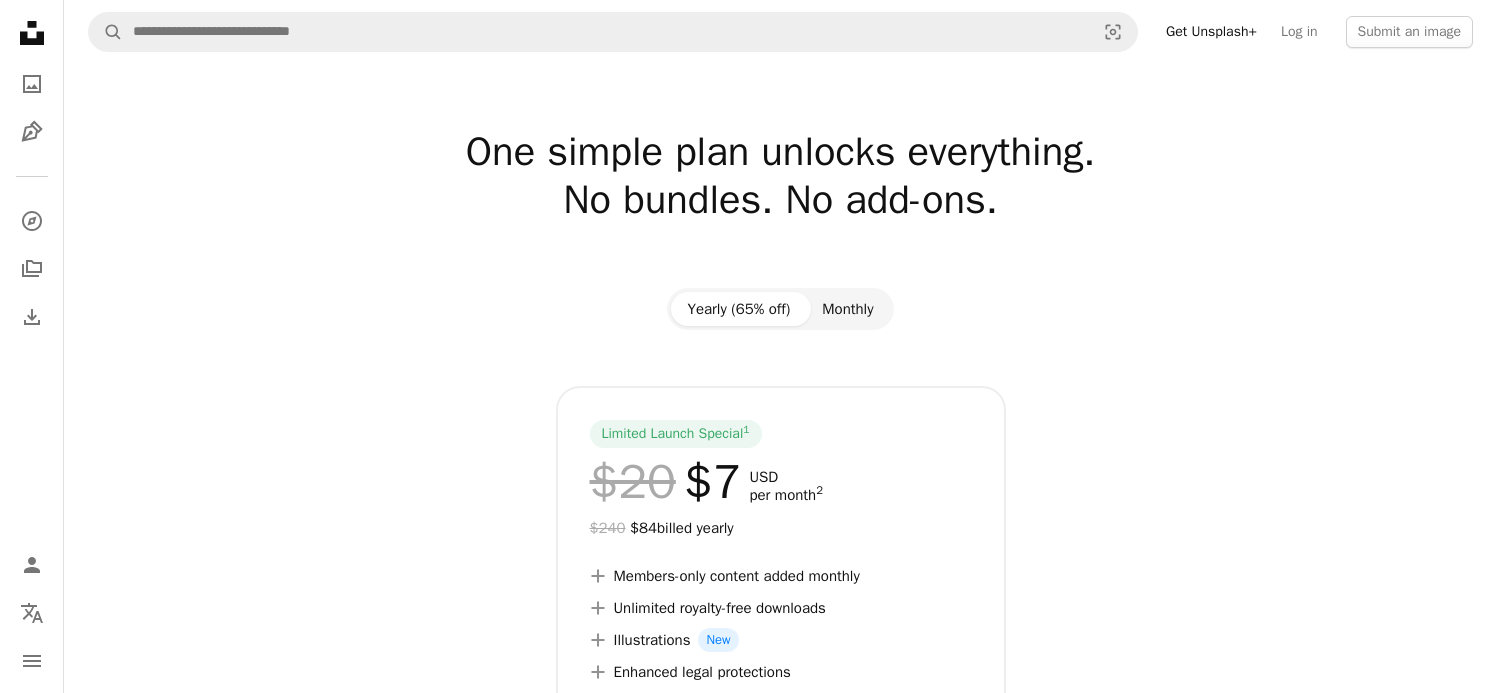 click on "Monthly" at bounding box center [847, 309] 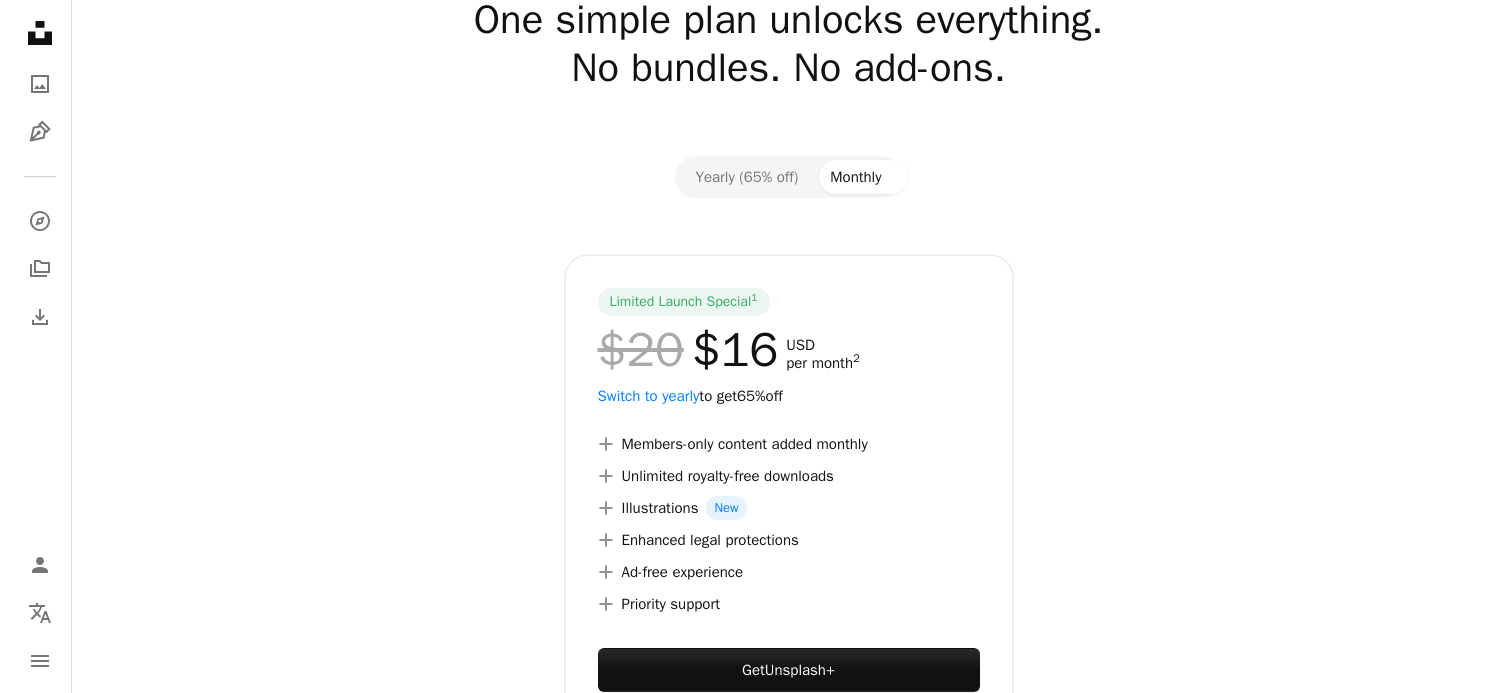 scroll, scrollTop: 400, scrollLeft: 0, axis: vertical 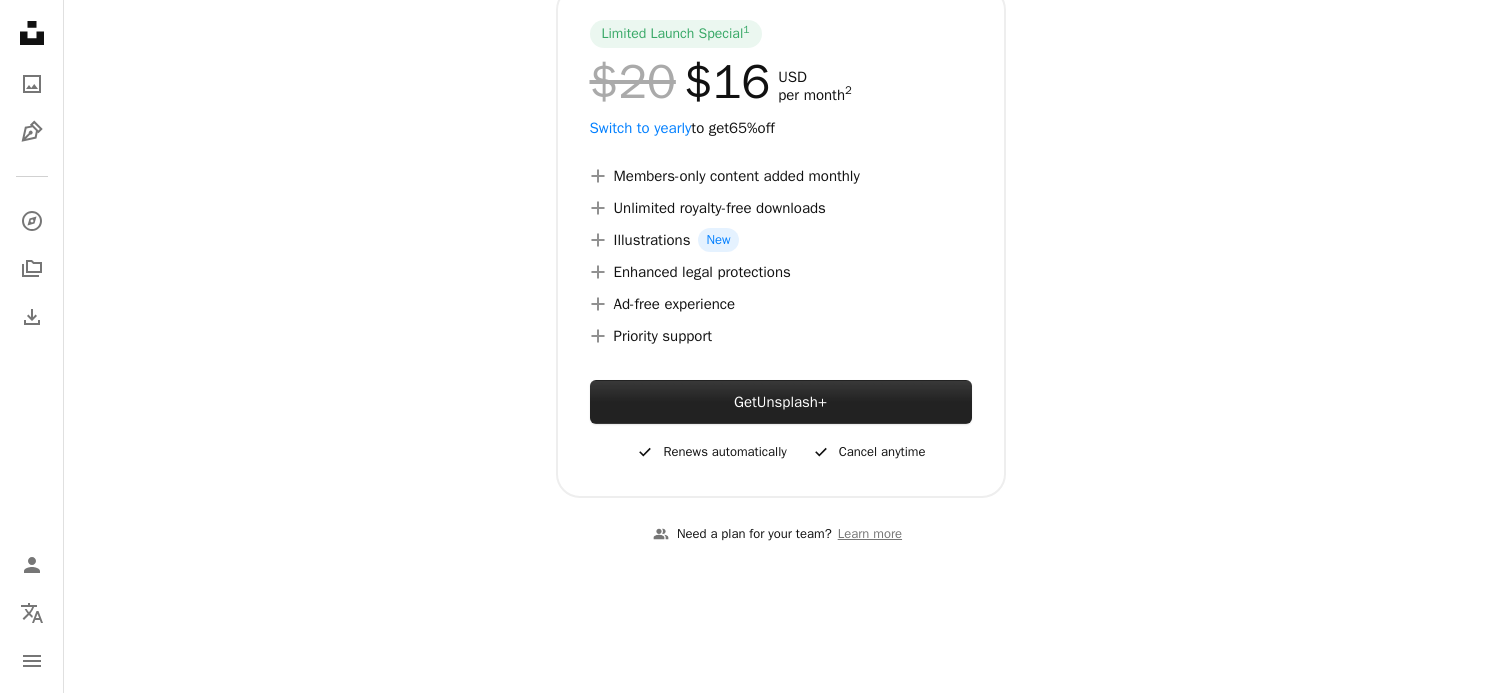 click on "Unsplash+" at bounding box center (792, 402) 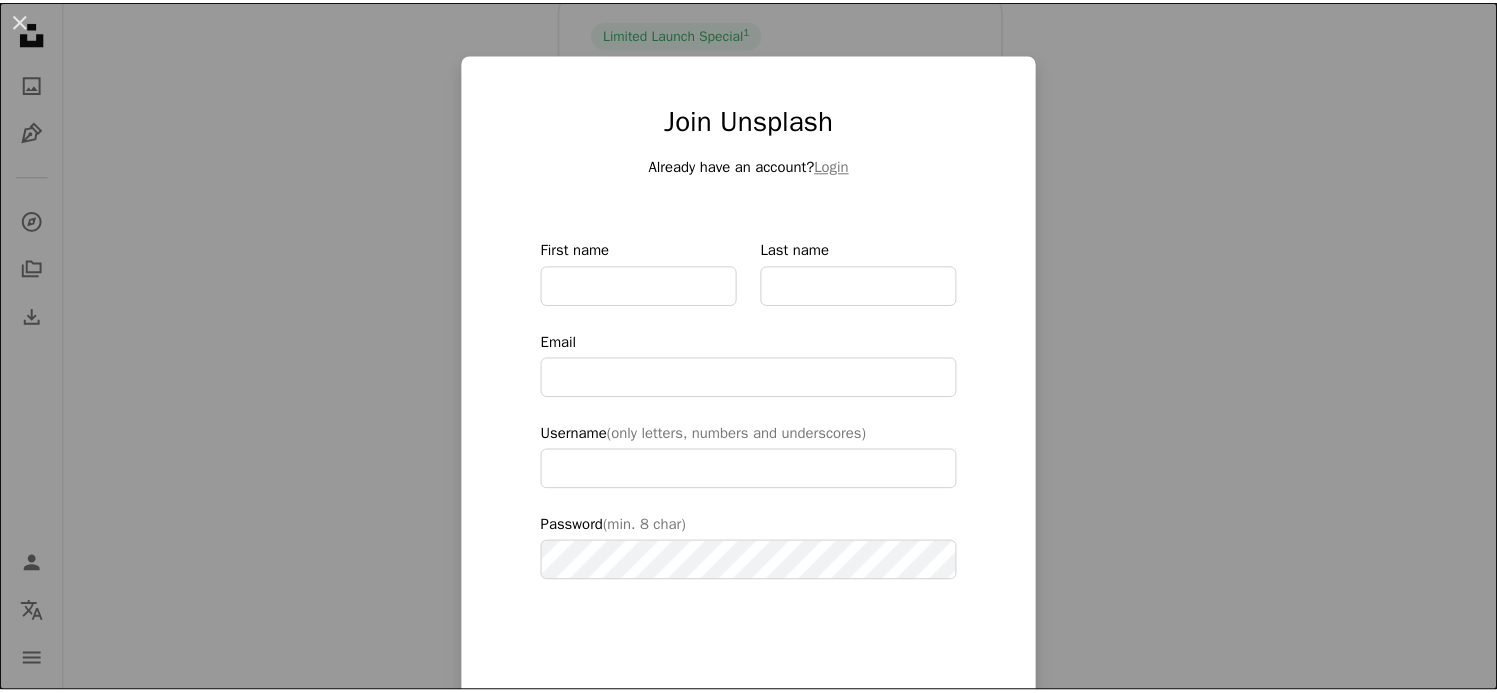 scroll, scrollTop: 0, scrollLeft: 0, axis: both 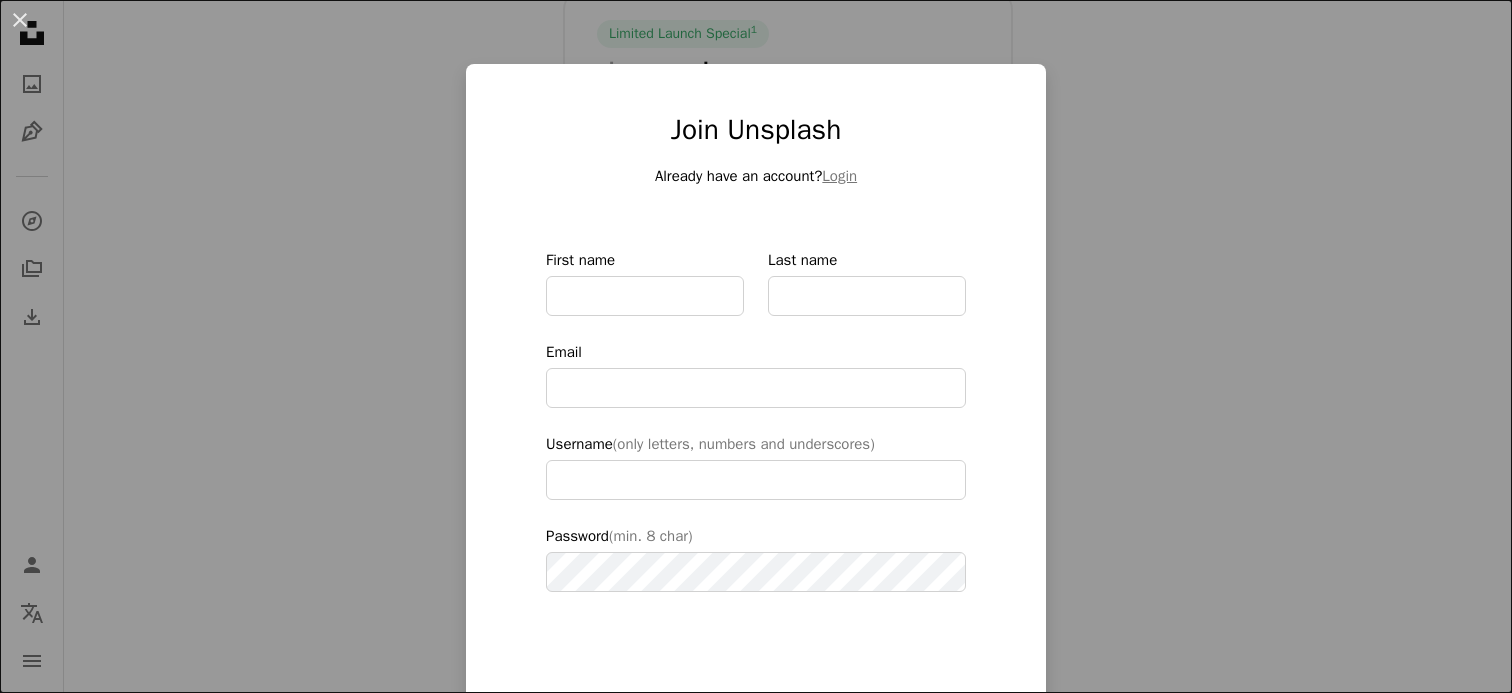 click on "An X shape Join Unsplash Already have an account?  Login First name Last name Email Username  (only letters, numbers and underscores) Password  (min. 8 char) Join By joining, you agree to the  Terms  and  Privacy Policy ." at bounding box center [756, 346] 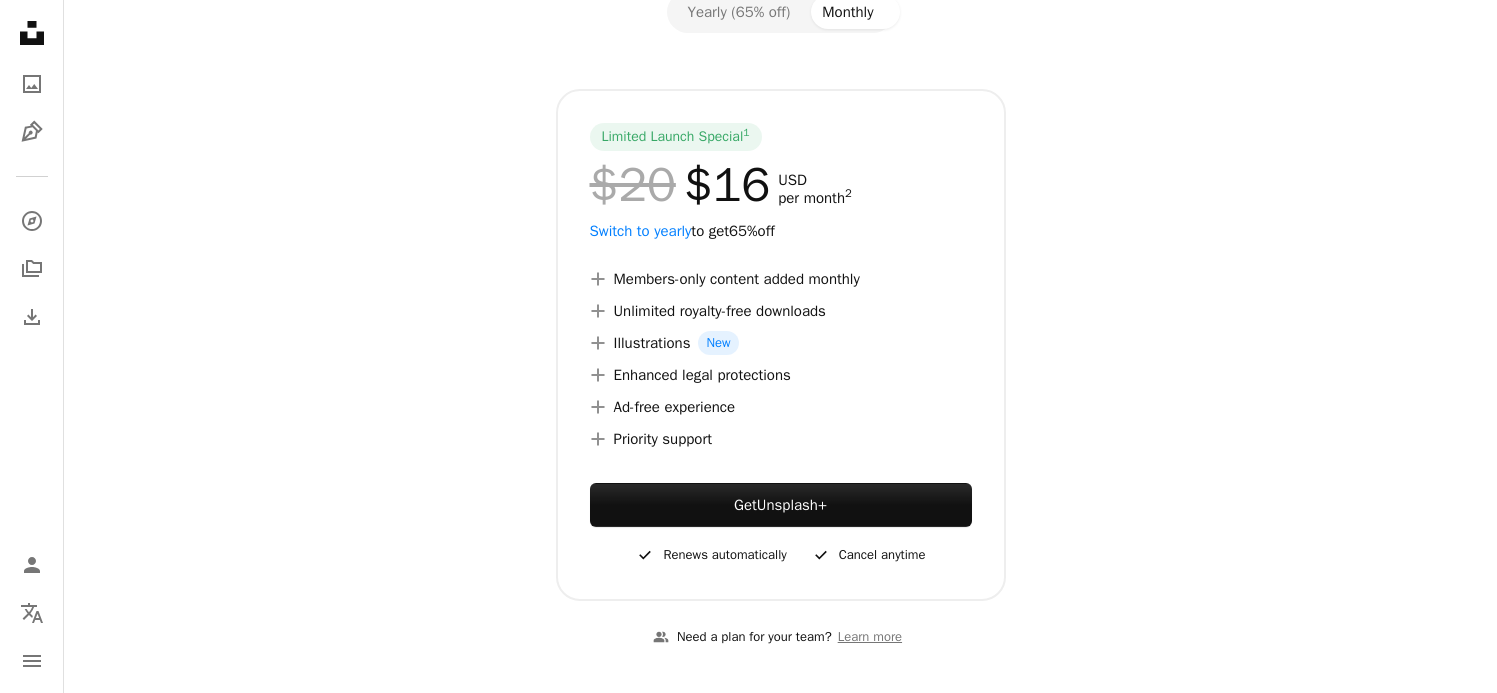 scroll, scrollTop: 0, scrollLeft: 0, axis: both 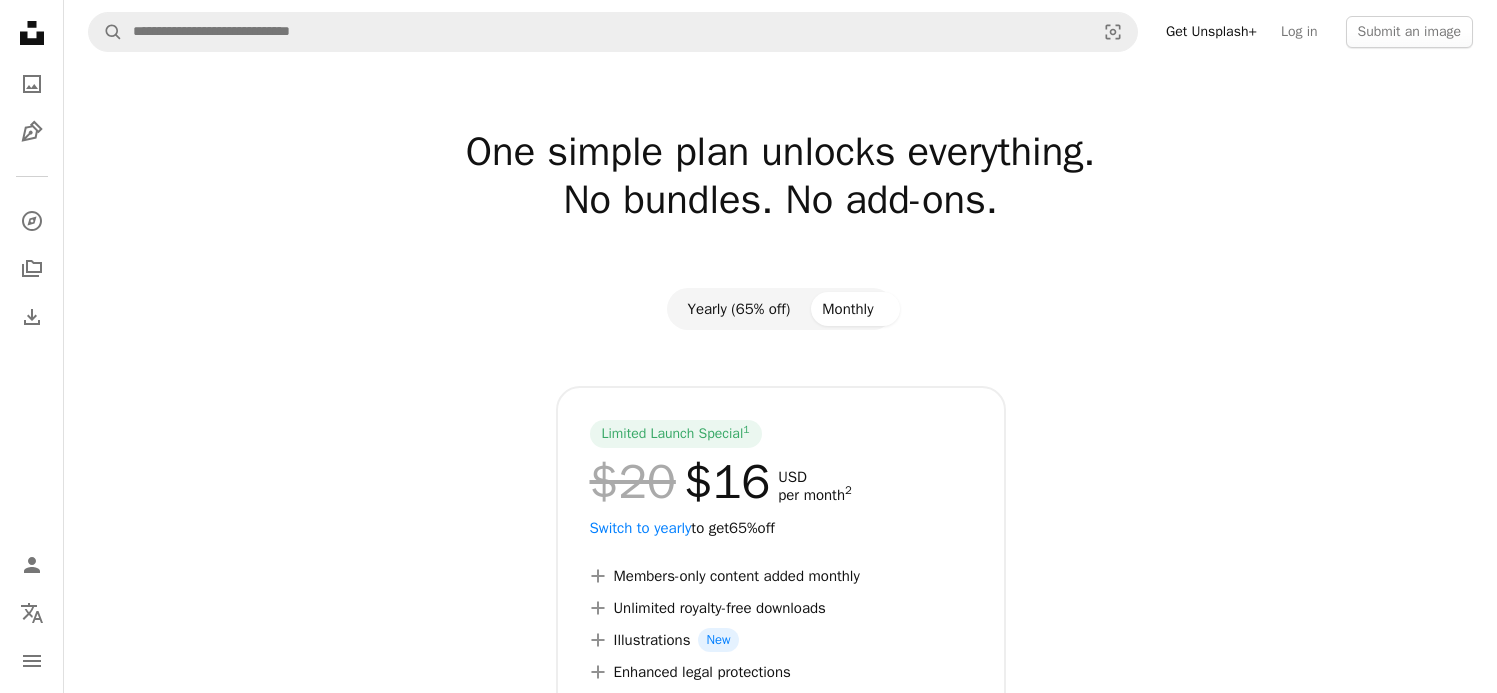 click on "Yearly (65% off)" at bounding box center (738, 309) 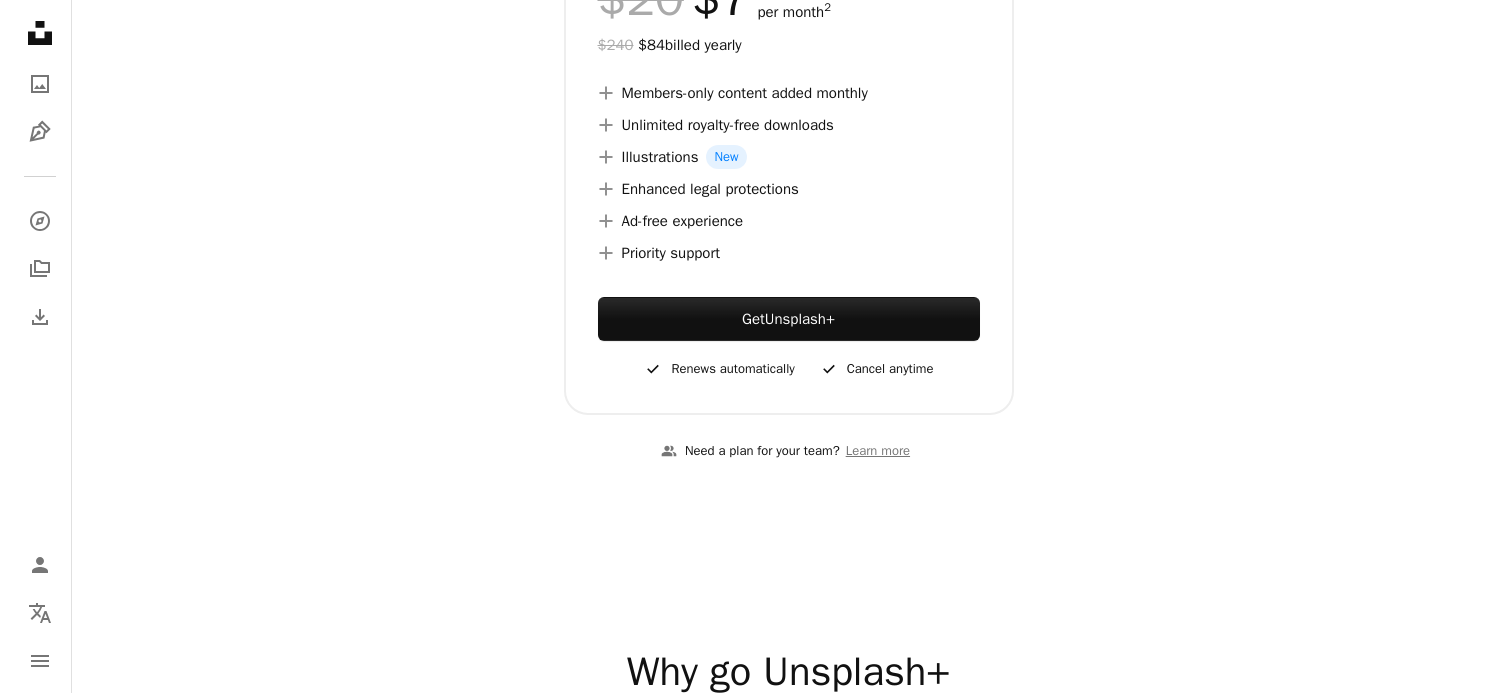 scroll, scrollTop: 500, scrollLeft: 0, axis: vertical 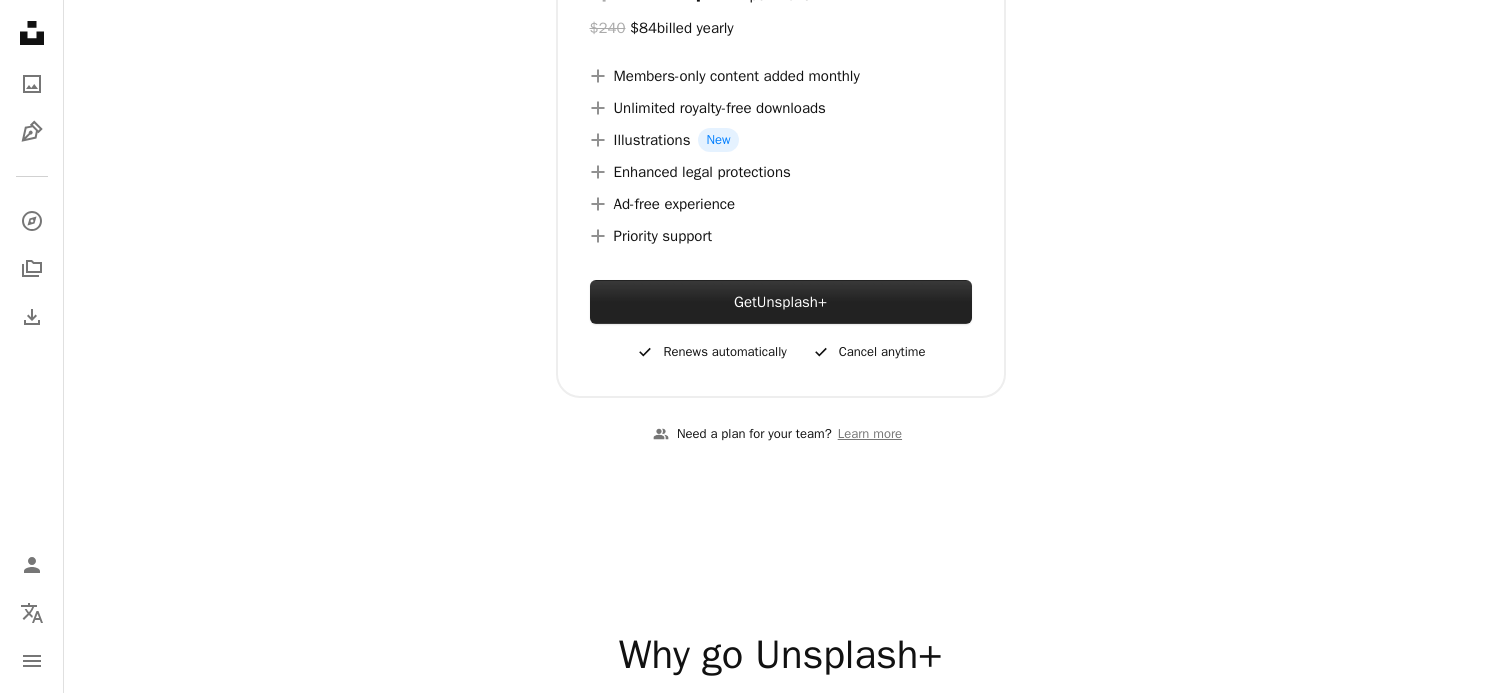 click on "Unsplash+" at bounding box center (792, 302) 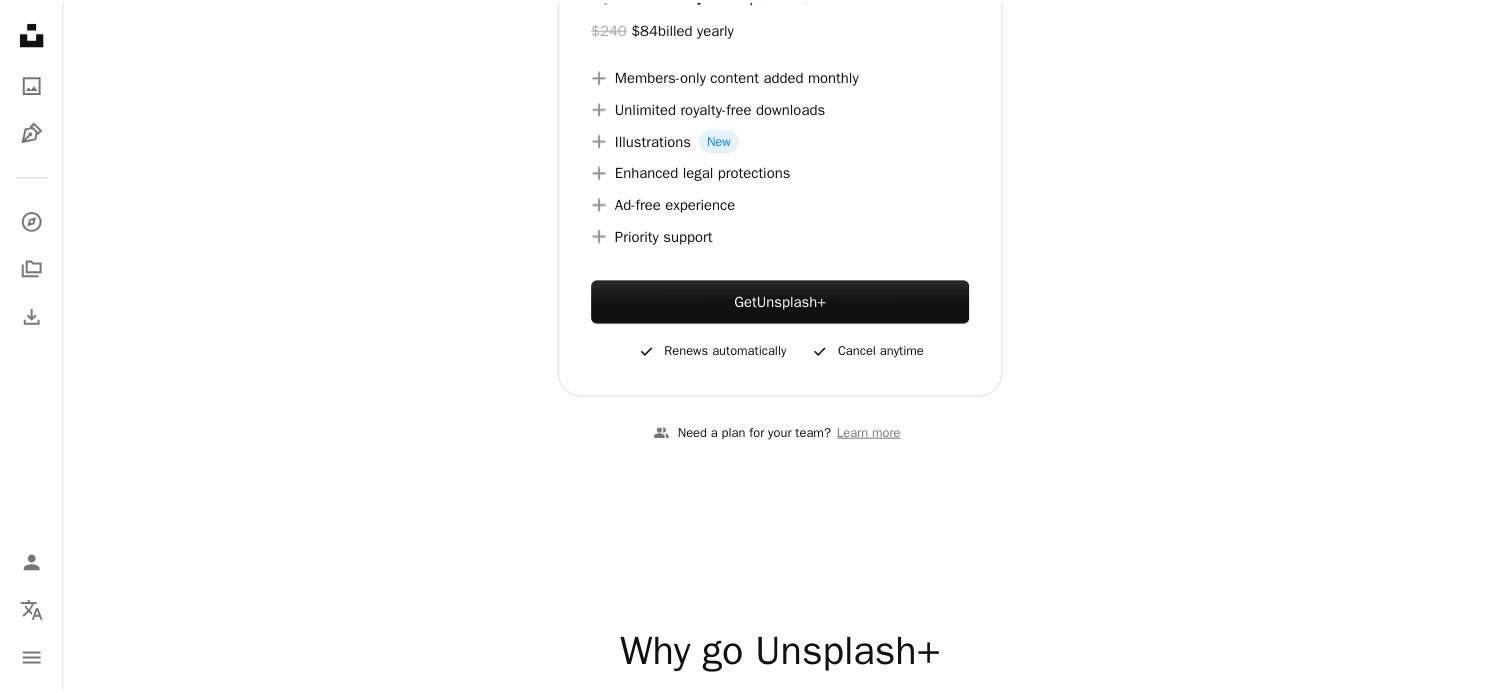 scroll, scrollTop: 0, scrollLeft: 0, axis: both 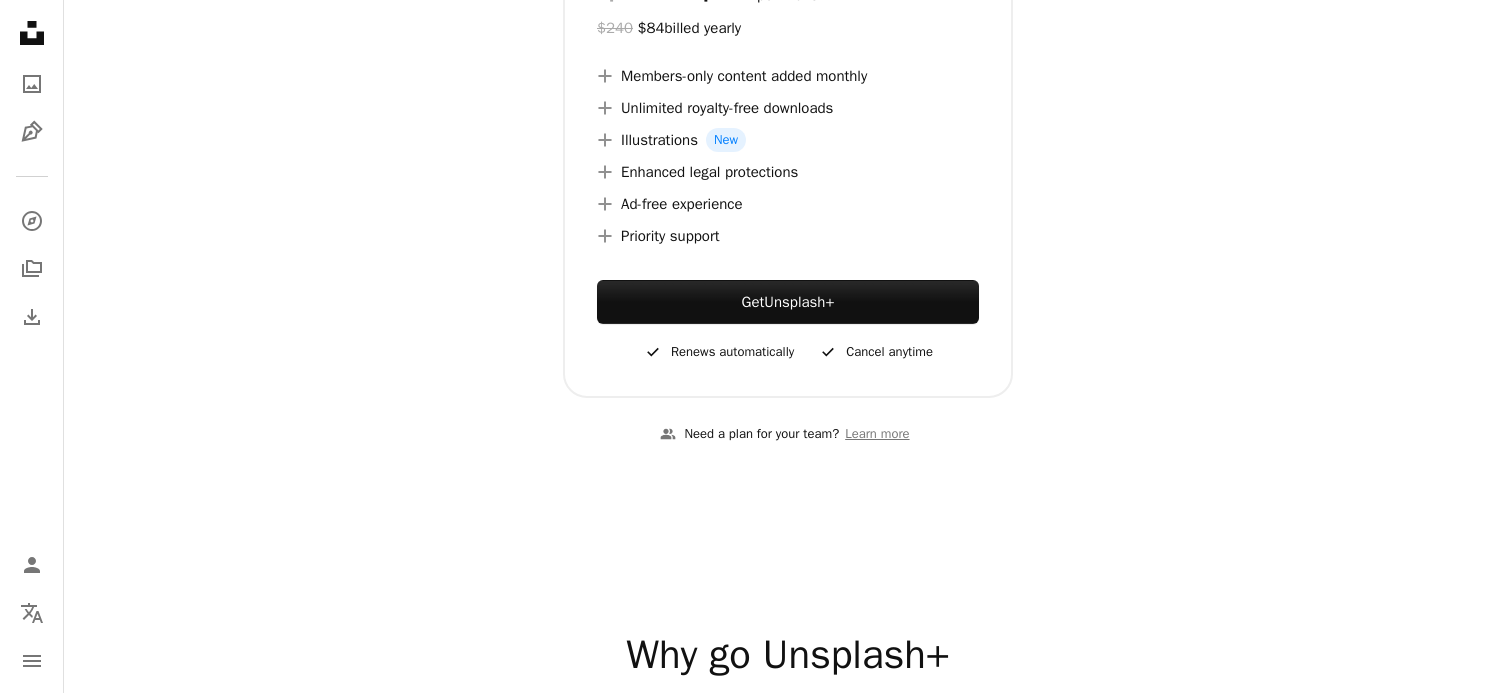 click on "An X shape Join Unsplash Already have an account?  Login First name Last name Email Username  (only letters, numbers and underscores) Password  (min. 8 char) Join By joining, you agree to the  Terms  and  Privacy Policy ." at bounding box center [756, 4655] 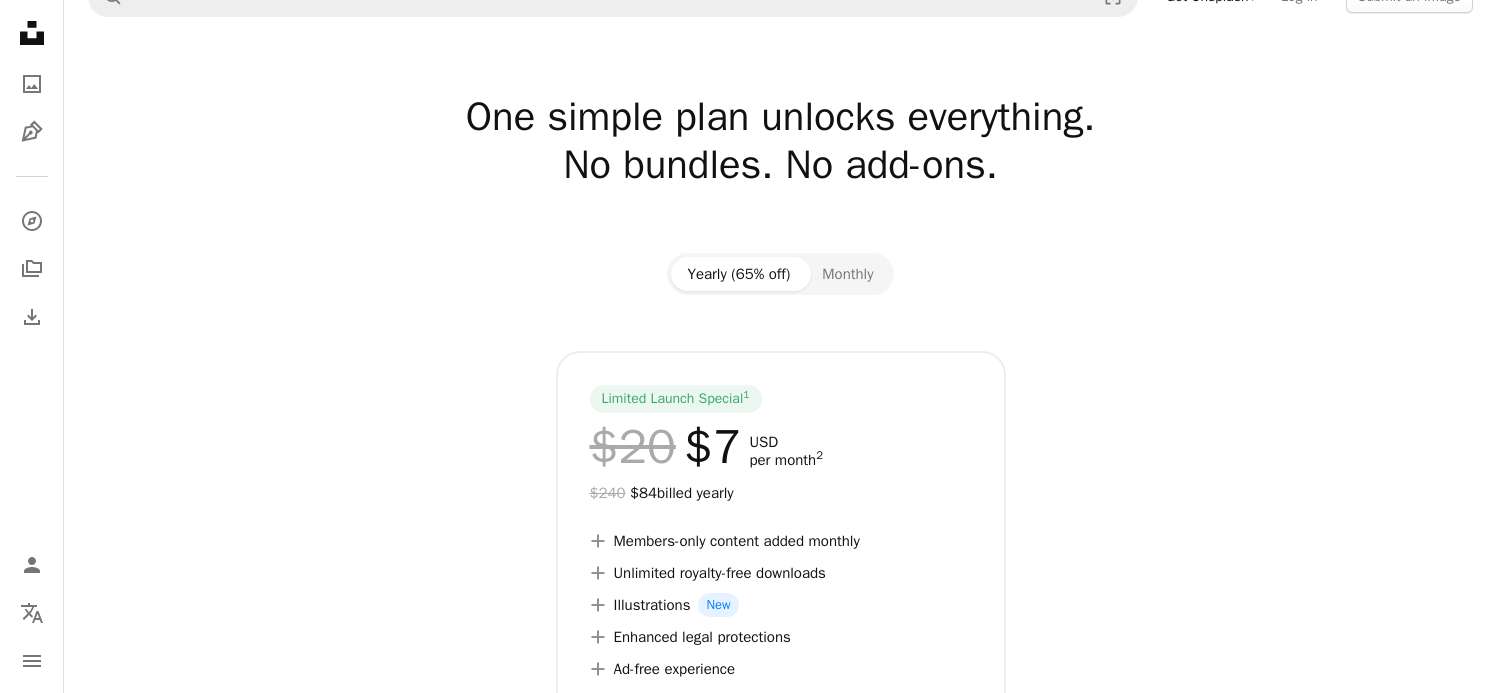 scroll, scrollTop: 0, scrollLeft: 0, axis: both 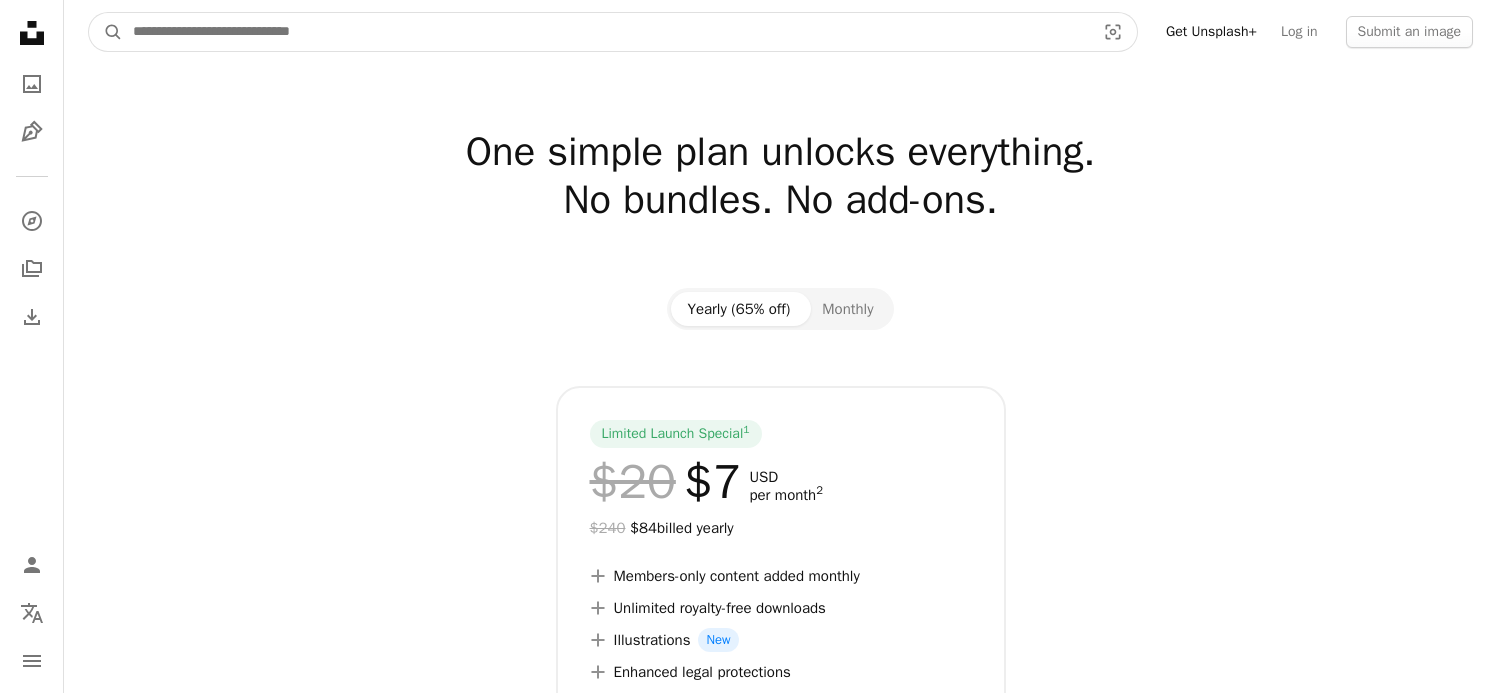 click at bounding box center (606, 32) 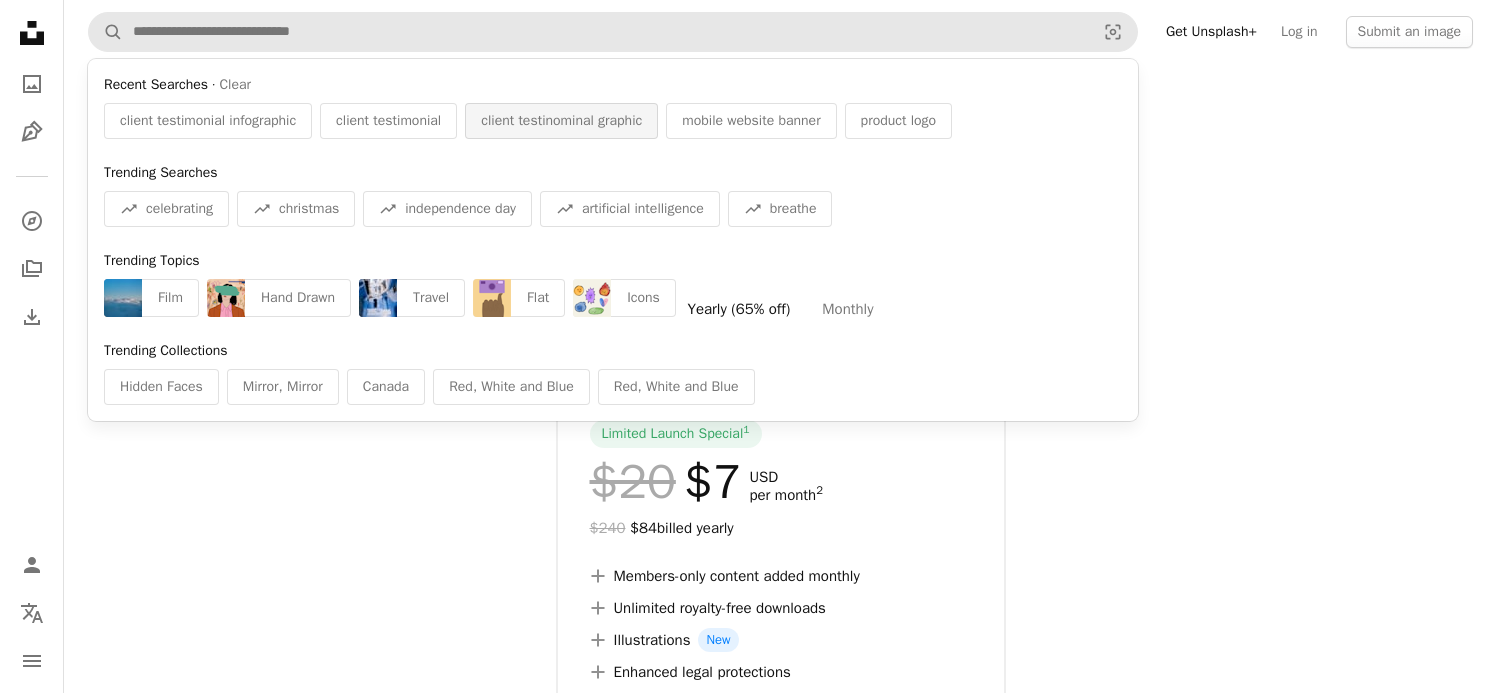 click on "client testinominal graphic" at bounding box center (561, 121) 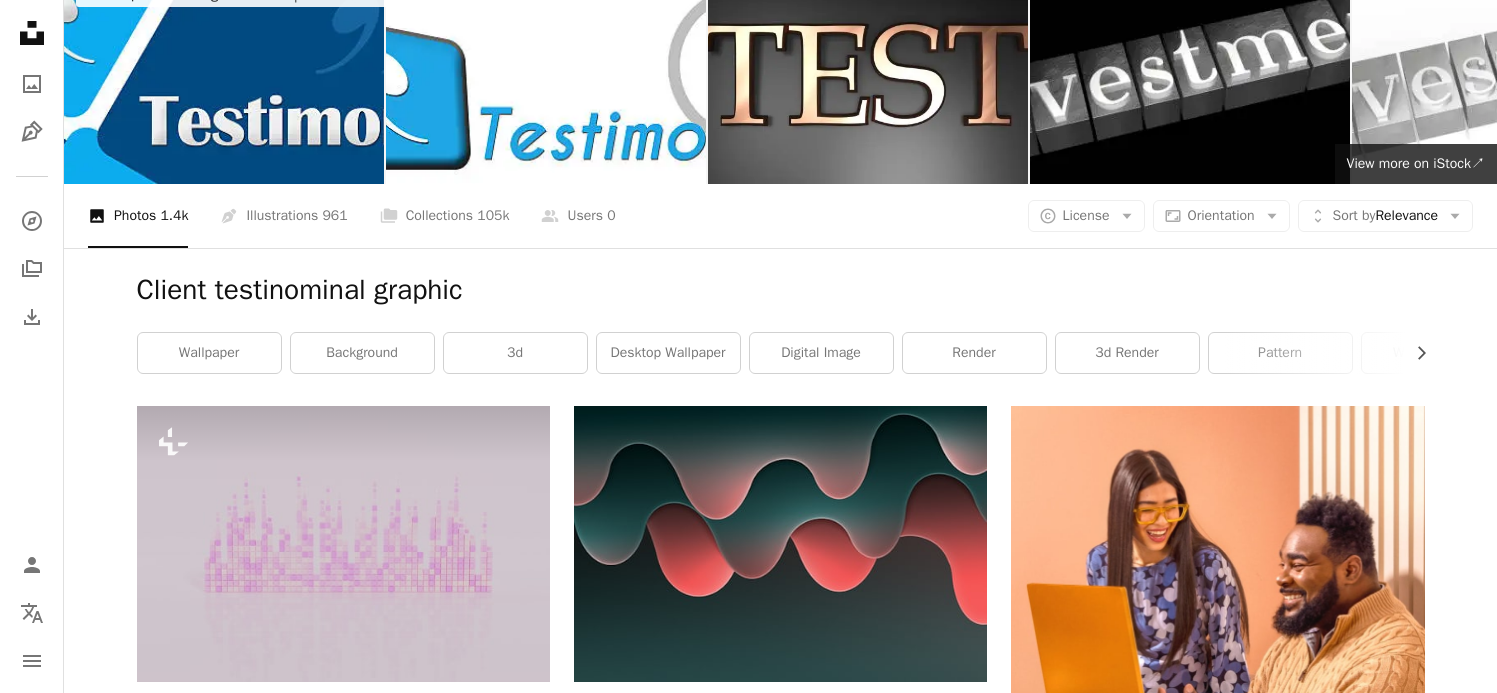 scroll, scrollTop: 0, scrollLeft: 0, axis: both 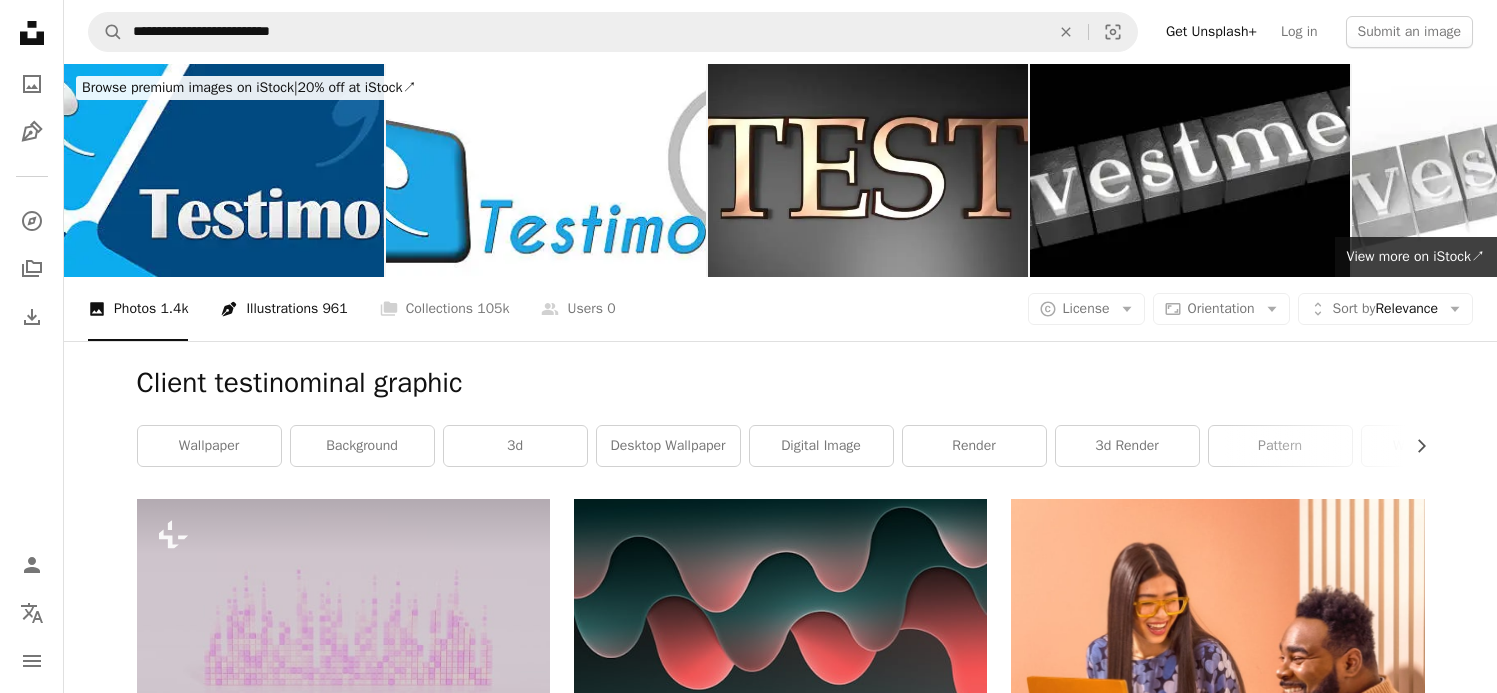 click on "Pen Tool Illustrations   961" at bounding box center [283, 309] 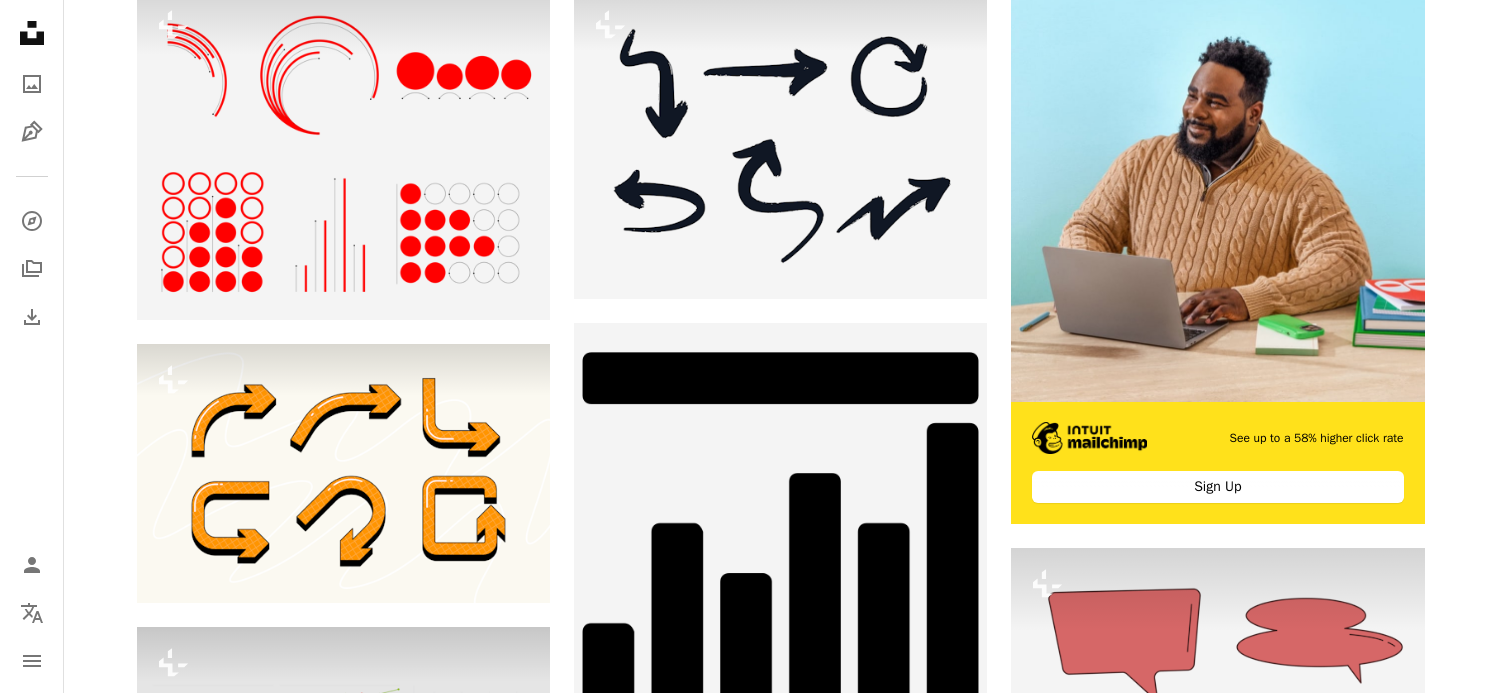 scroll, scrollTop: 0, scrollLeft: 0, axis: both 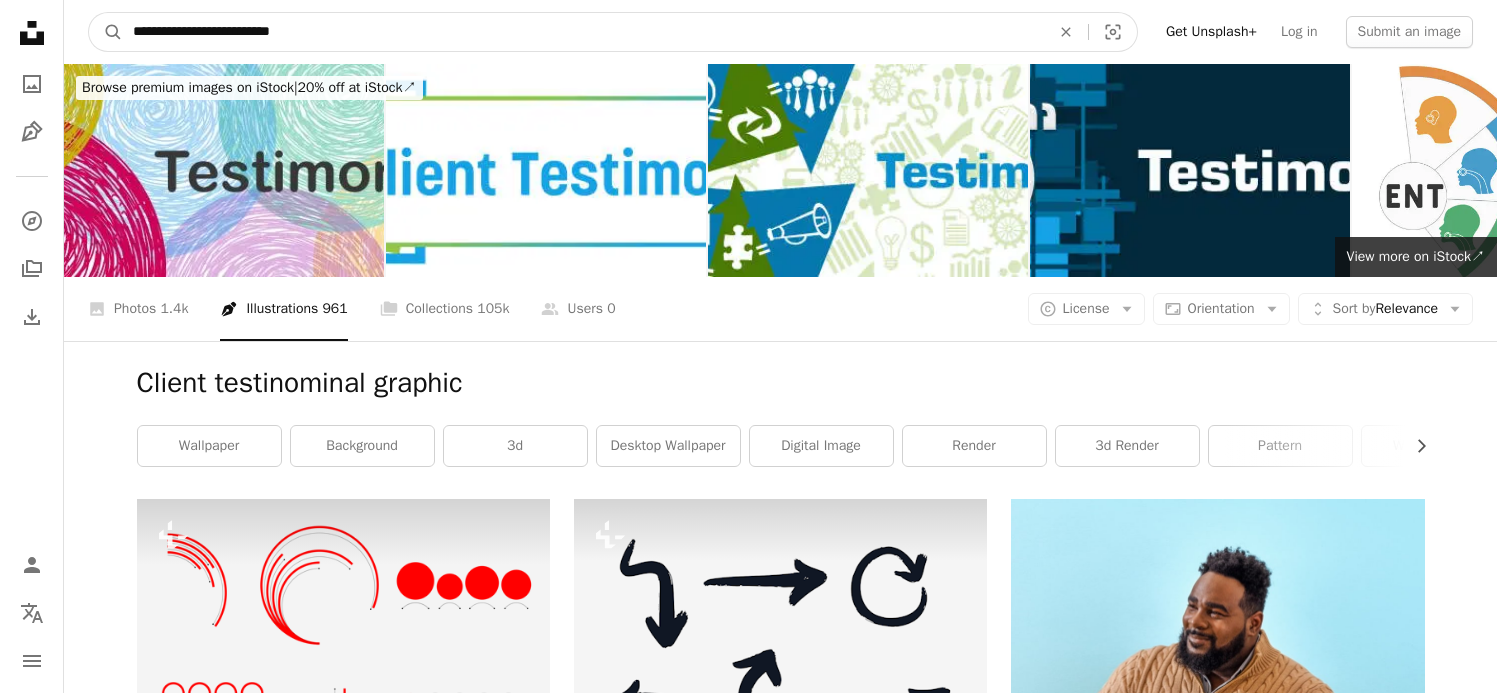 click on "**********" at bounding box center [583, 32] 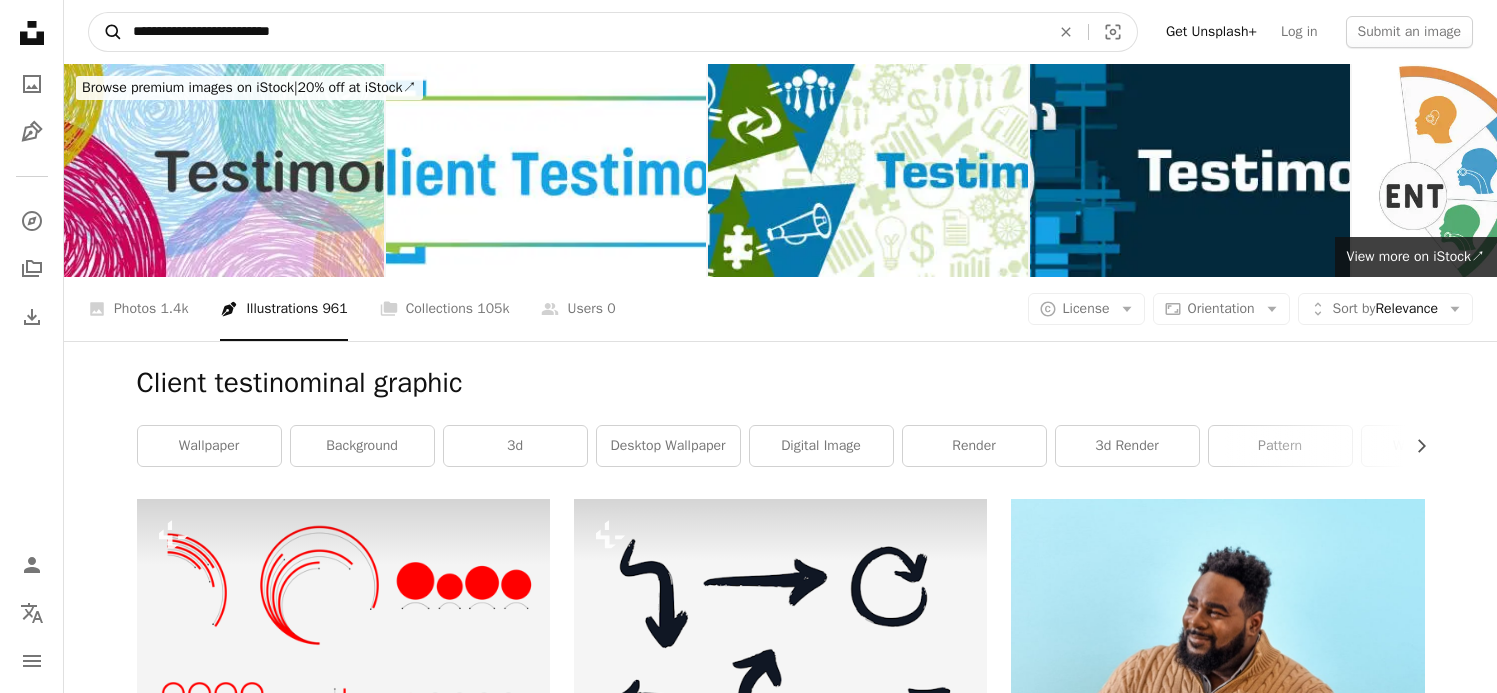 drag, startPoint x: 345, startPoint y: 40, endPoint x: 115, endPoint y: 39, distance: 230.00217 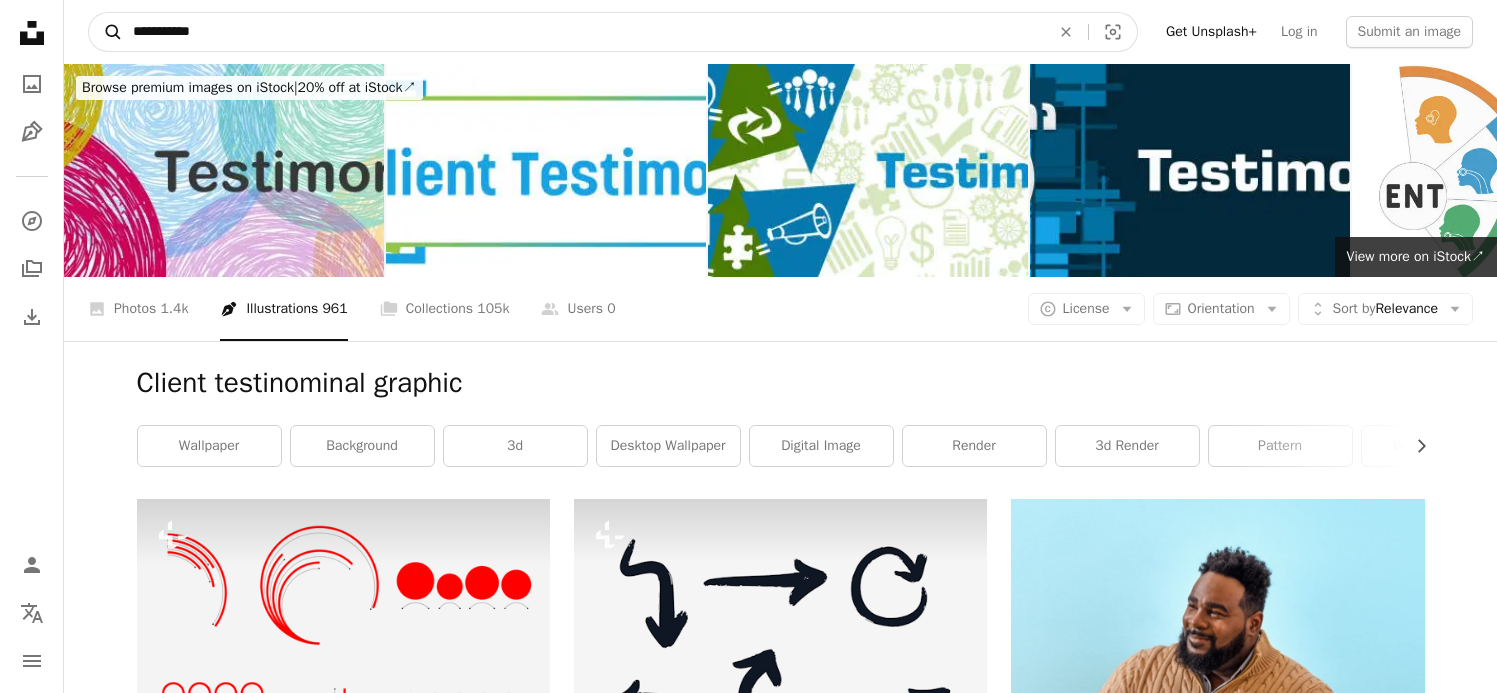 type on "**********" 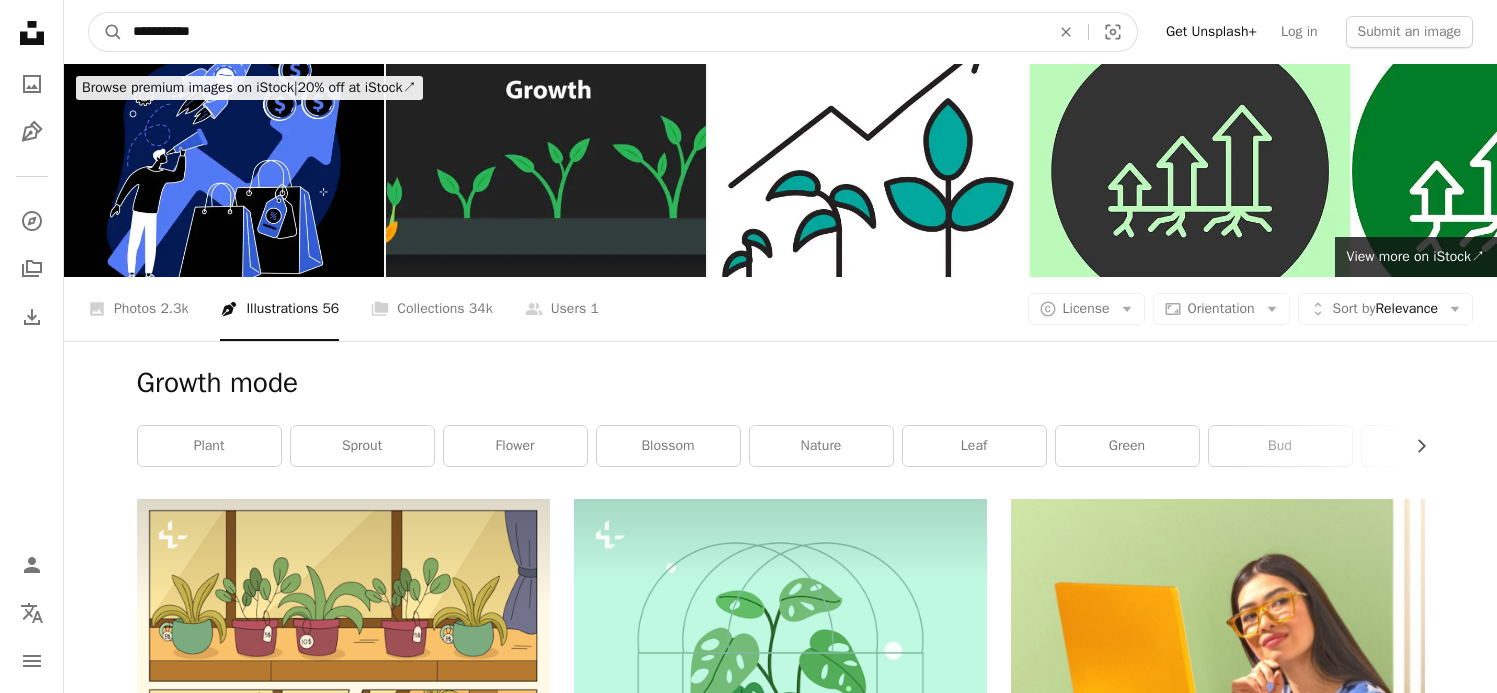 drag, startPoint x: 227, startPoint y: 25, endPoint x: 24, endPoint y: 15, distance: 203.24615 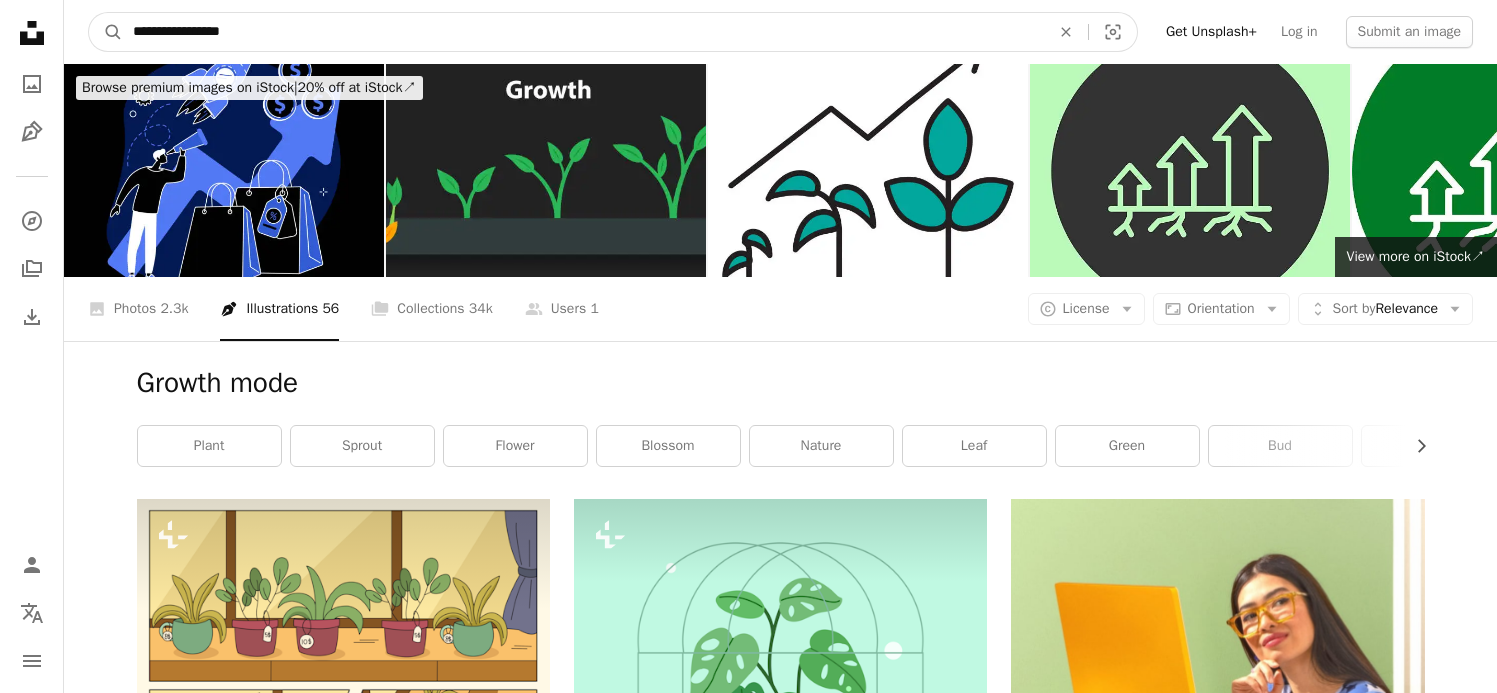 type on "**********" 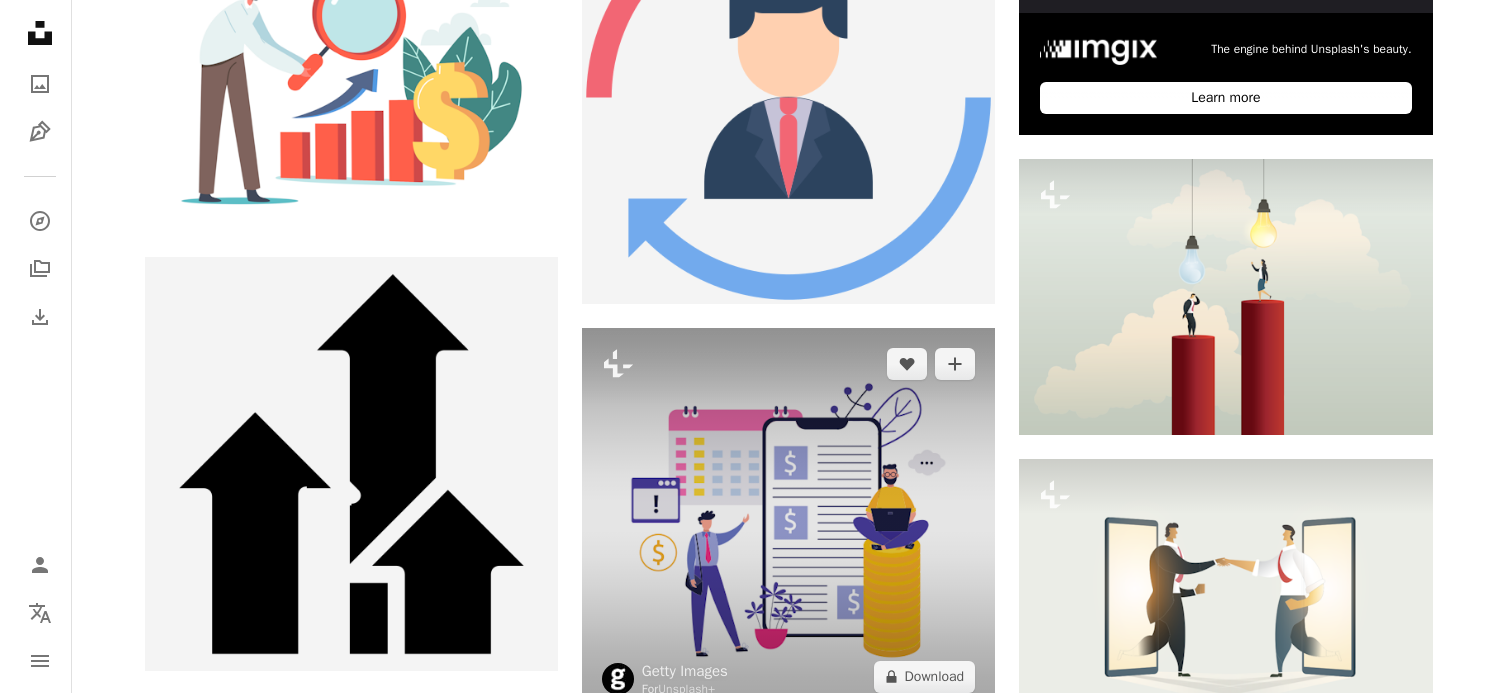 scroll, scrollTop: 1400, scrollLeft: 0, axis: vertical 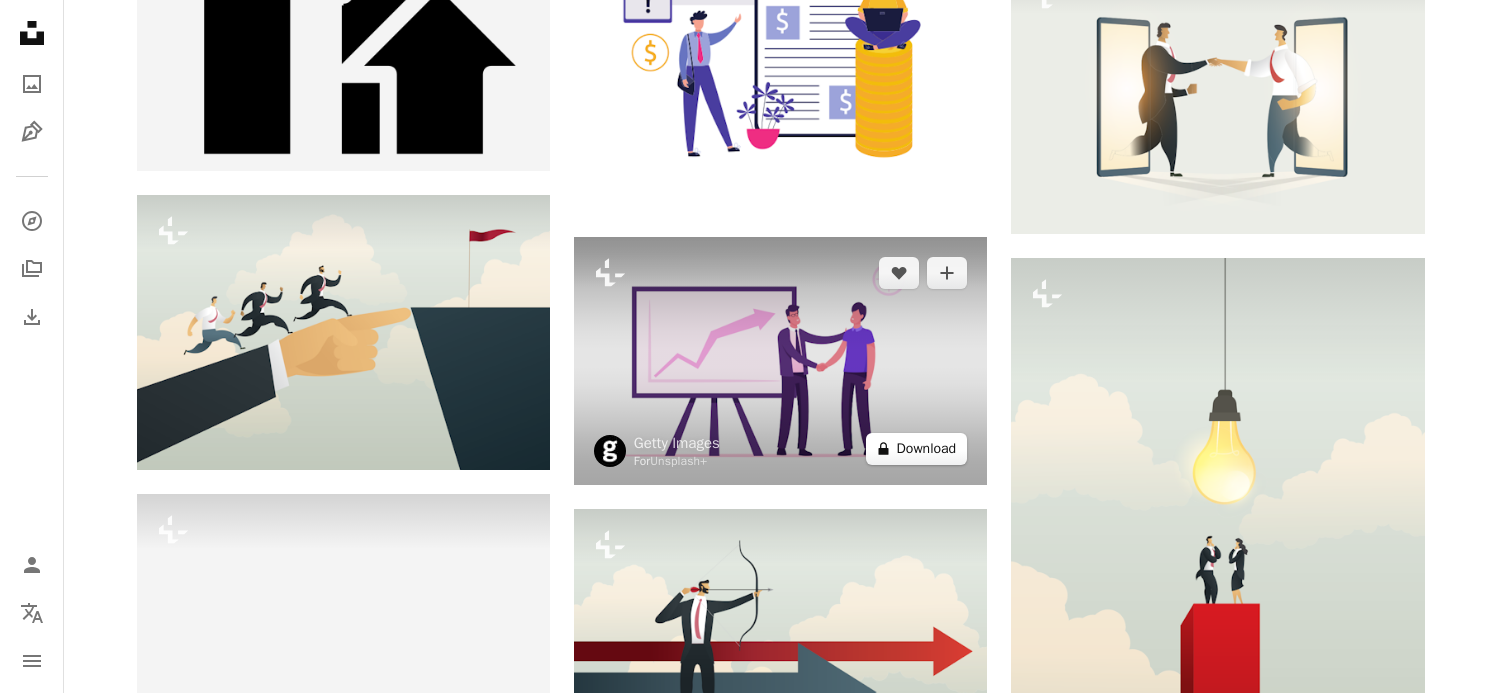 click on "A lock Download" at bounding box center [917, 449] 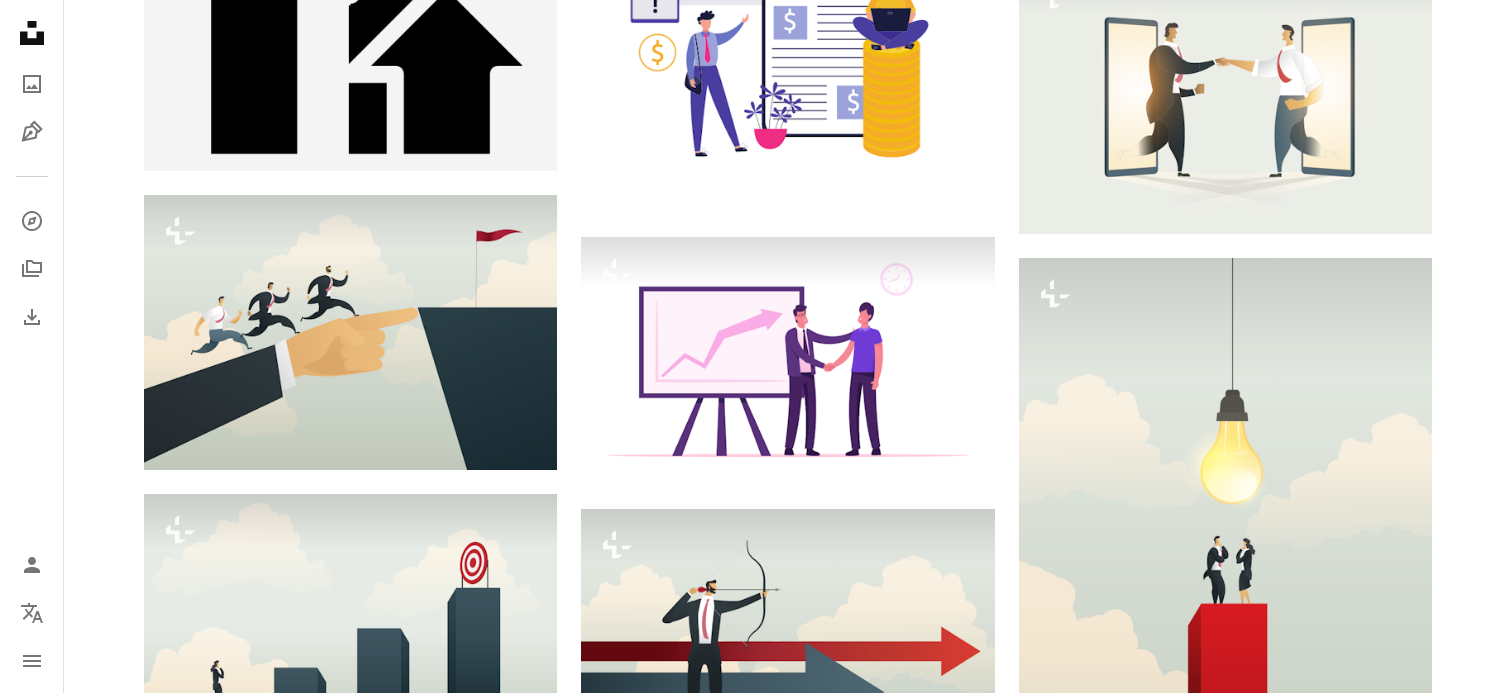 click on "yearly 65%  off monthly $20   $16 USD per month" at bounding box center (934, 3529) 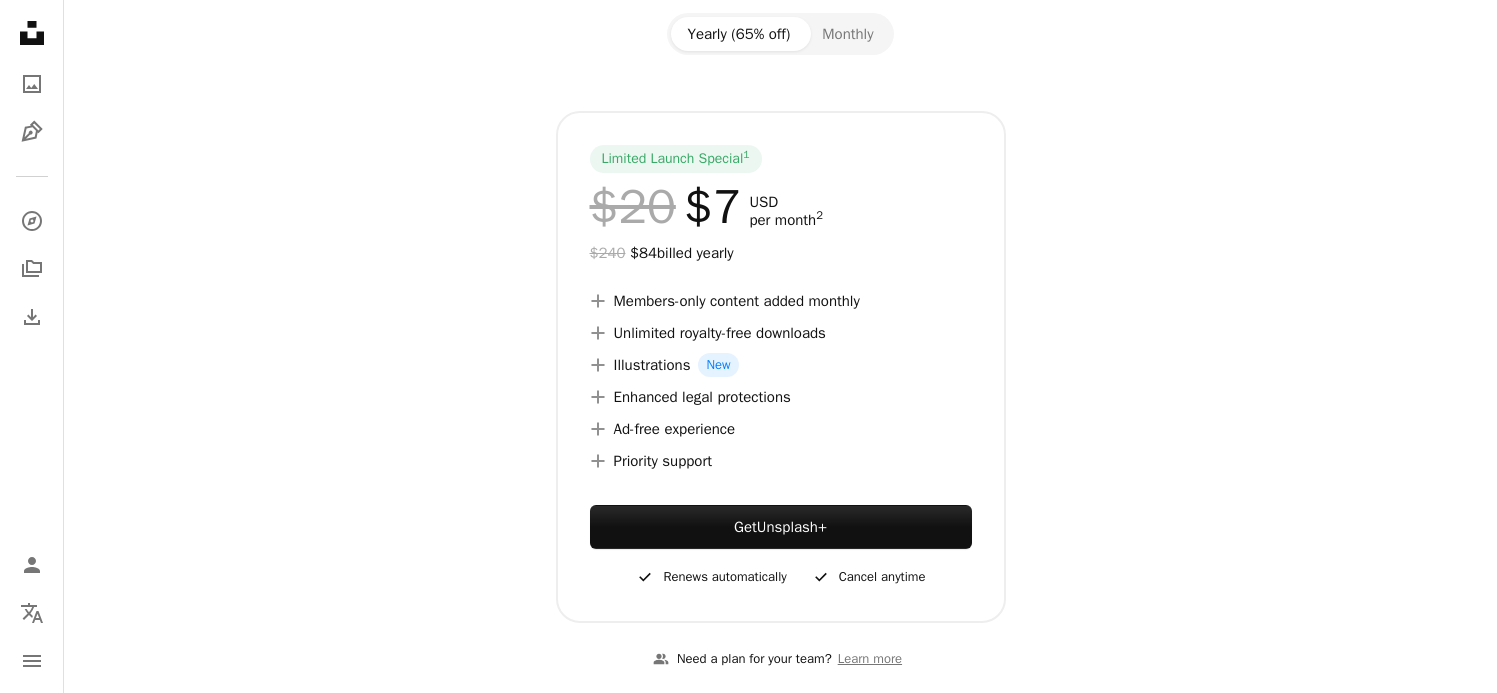 scroll, scrollTop: 0, scrollLeft: 0, axis: both 